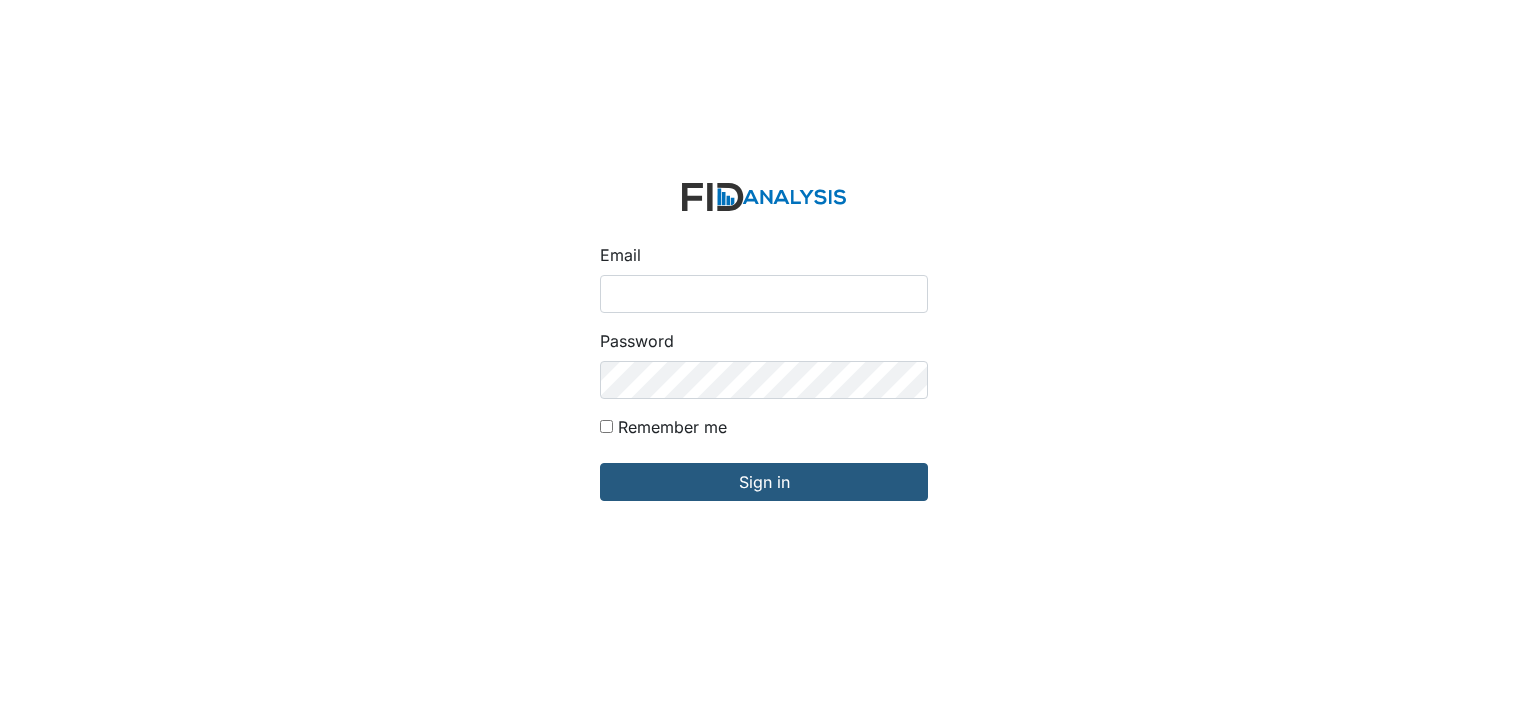 scroll, scrollTop: 0, scrollLeft: 0, axis: both 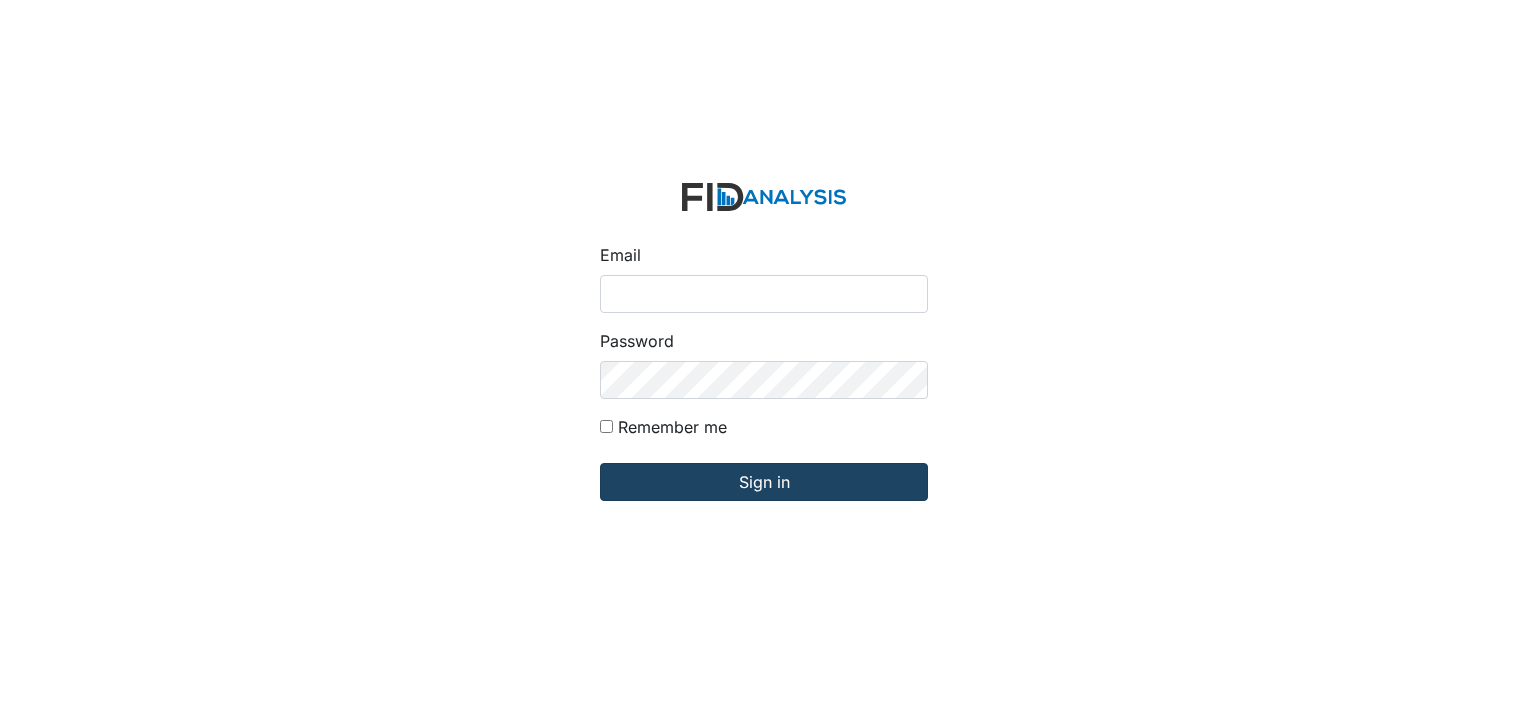 type on "[USERNAME]@example.com" 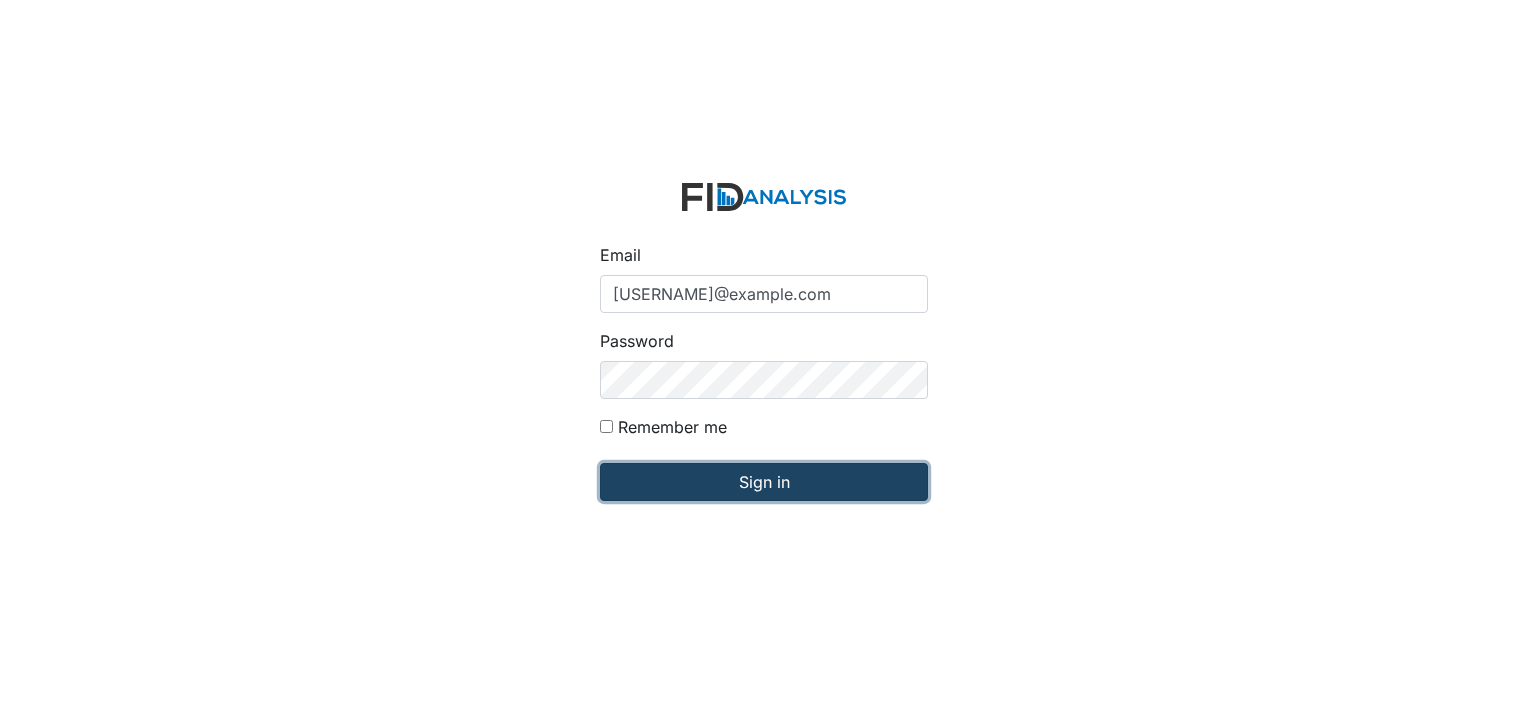 click on "Sign in" at bounding box center (764, 482) 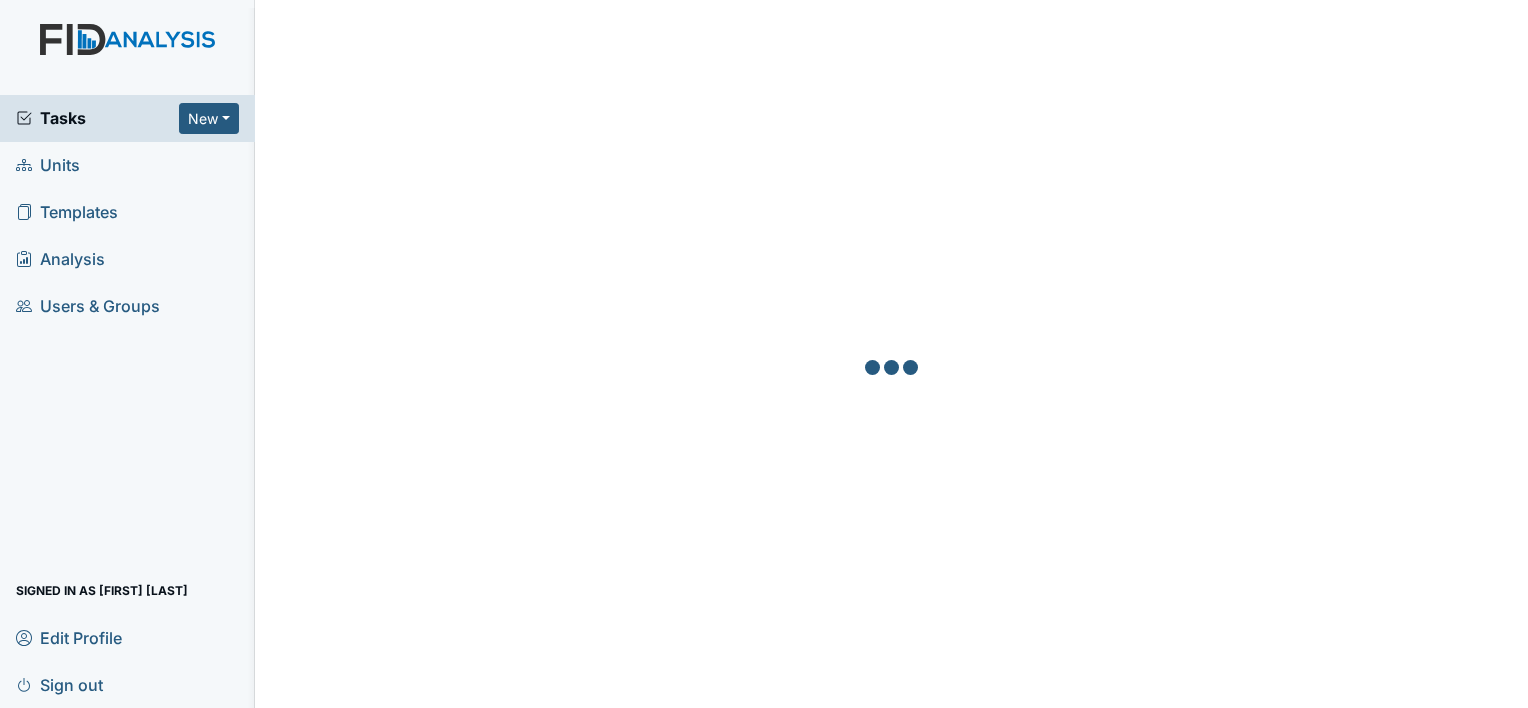scroll, scrollTop: 0, scrollLeft: 0, axis: both 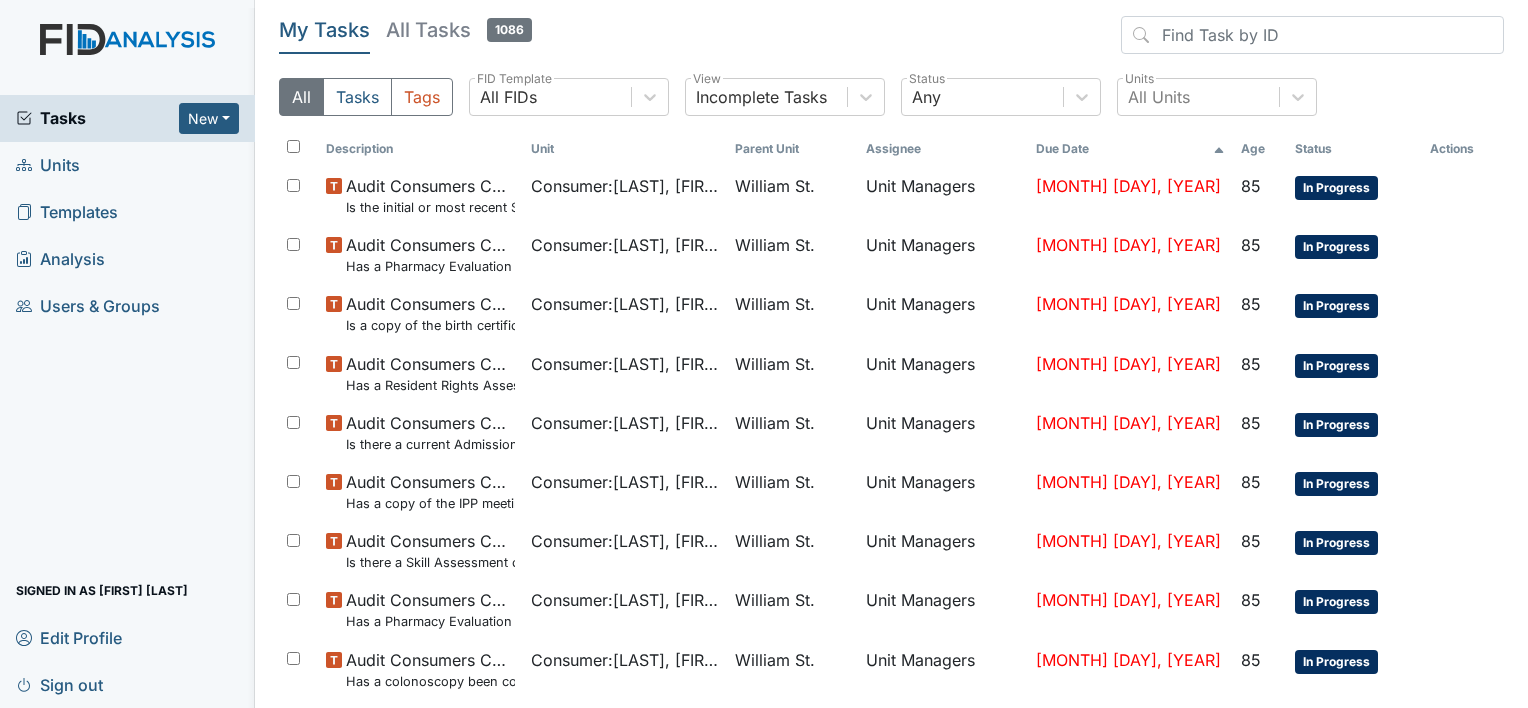 click on "Units" at bounding box center [127, 165] 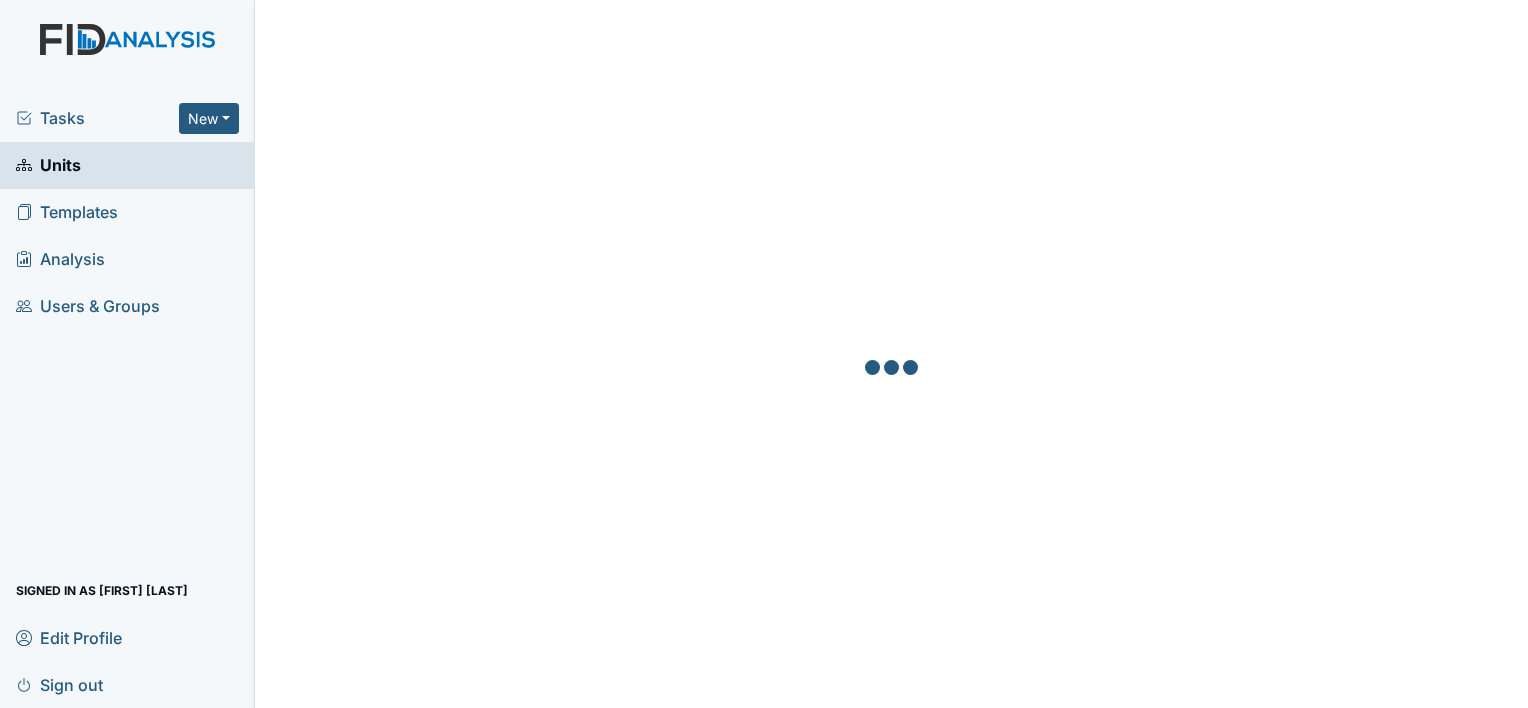 scroll, scrollTop: 0, scrollLeft: 0, axis: both 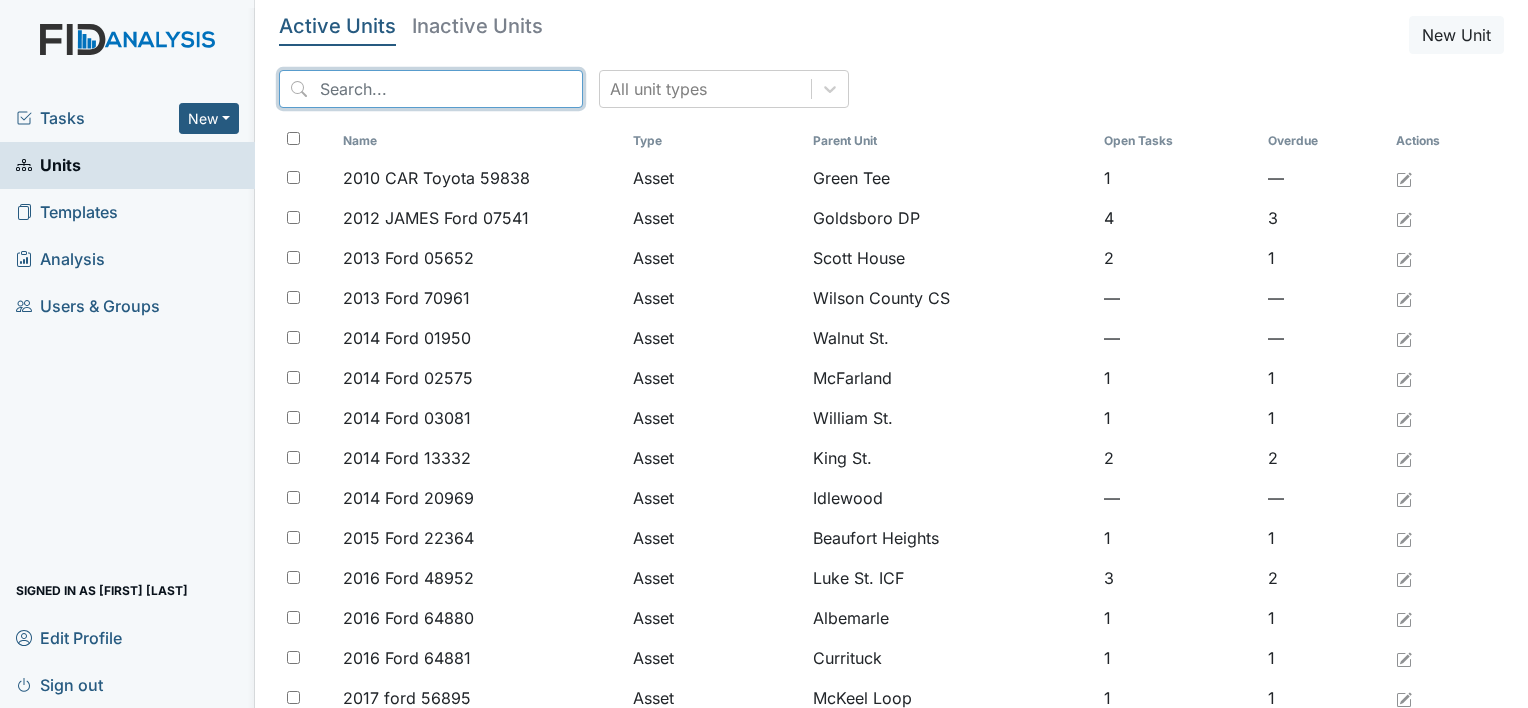 click at bounding box center [431, 89] 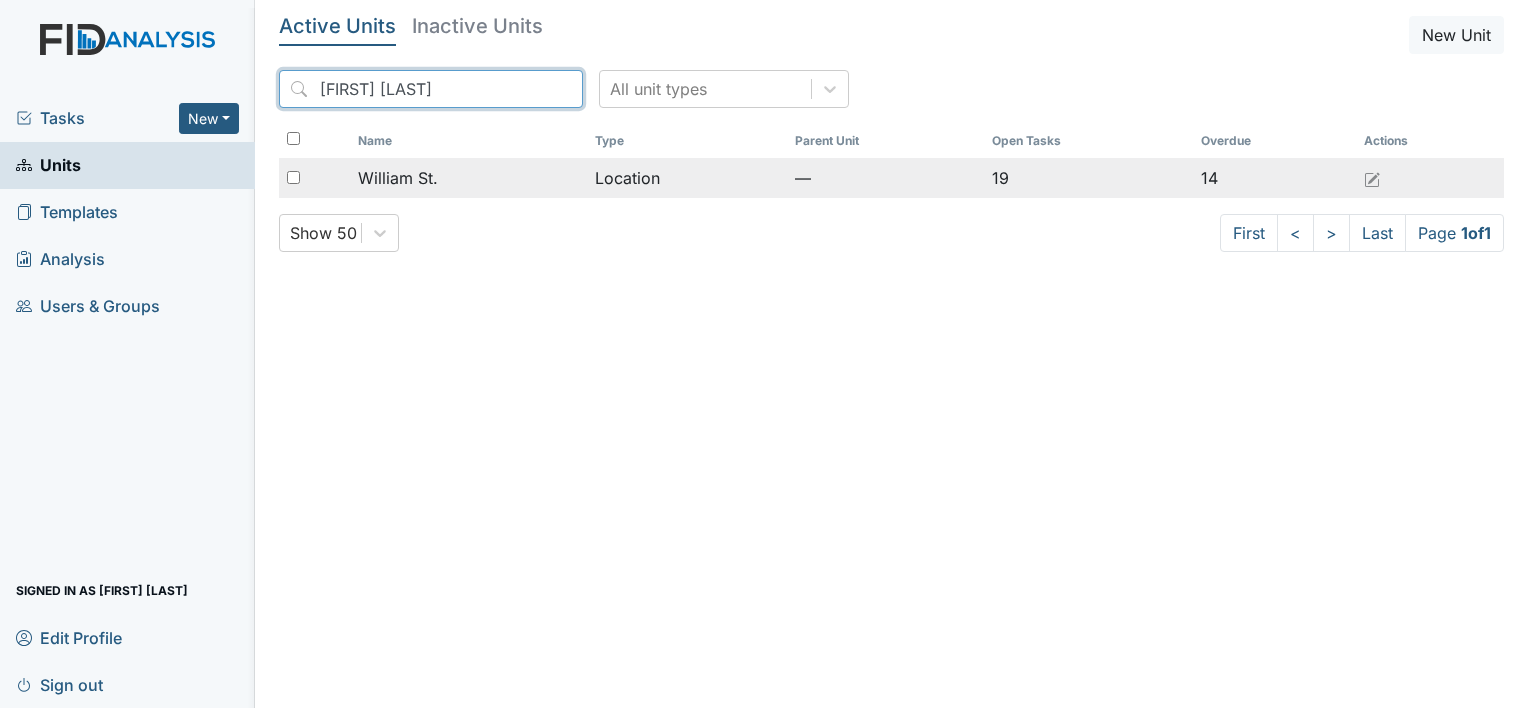 type on "william st" 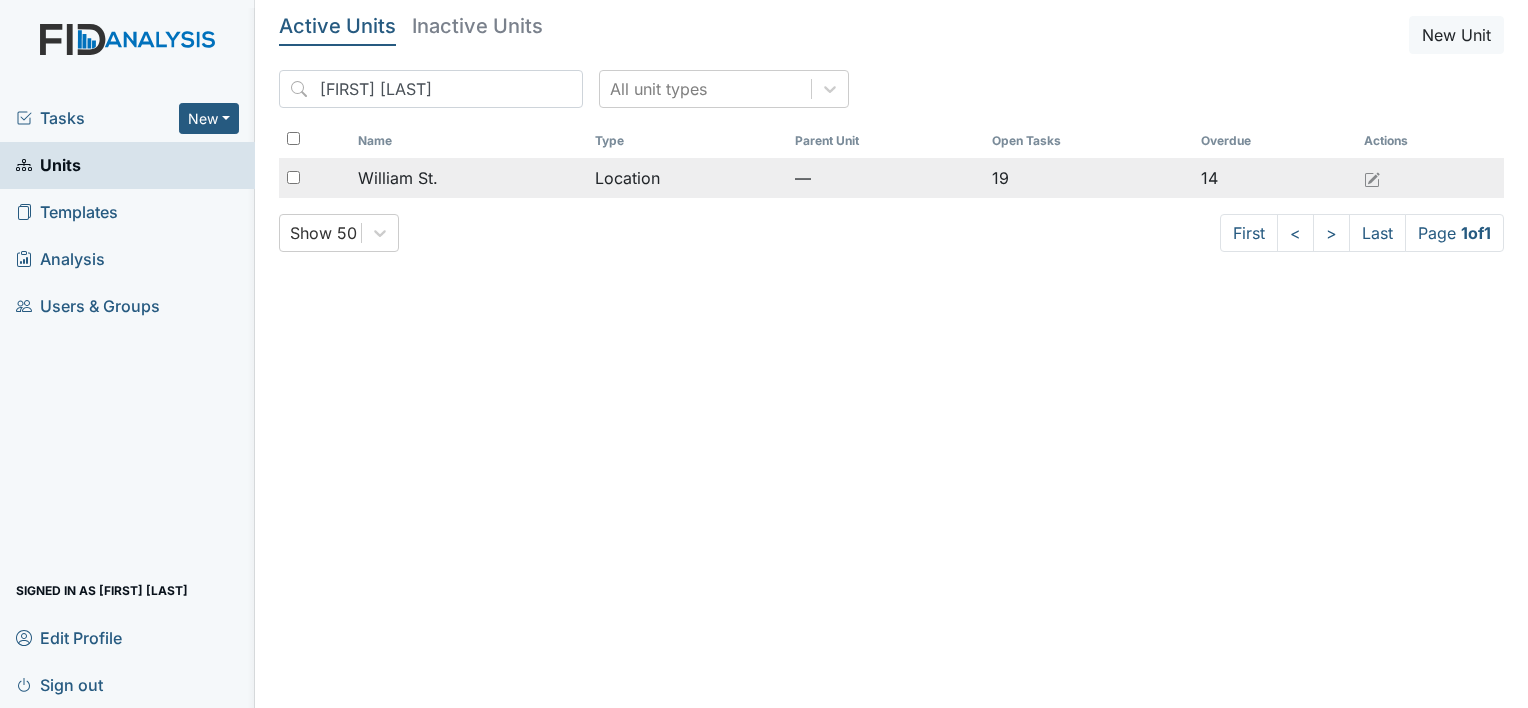 click on "William St." at bounding box center [468, 178] 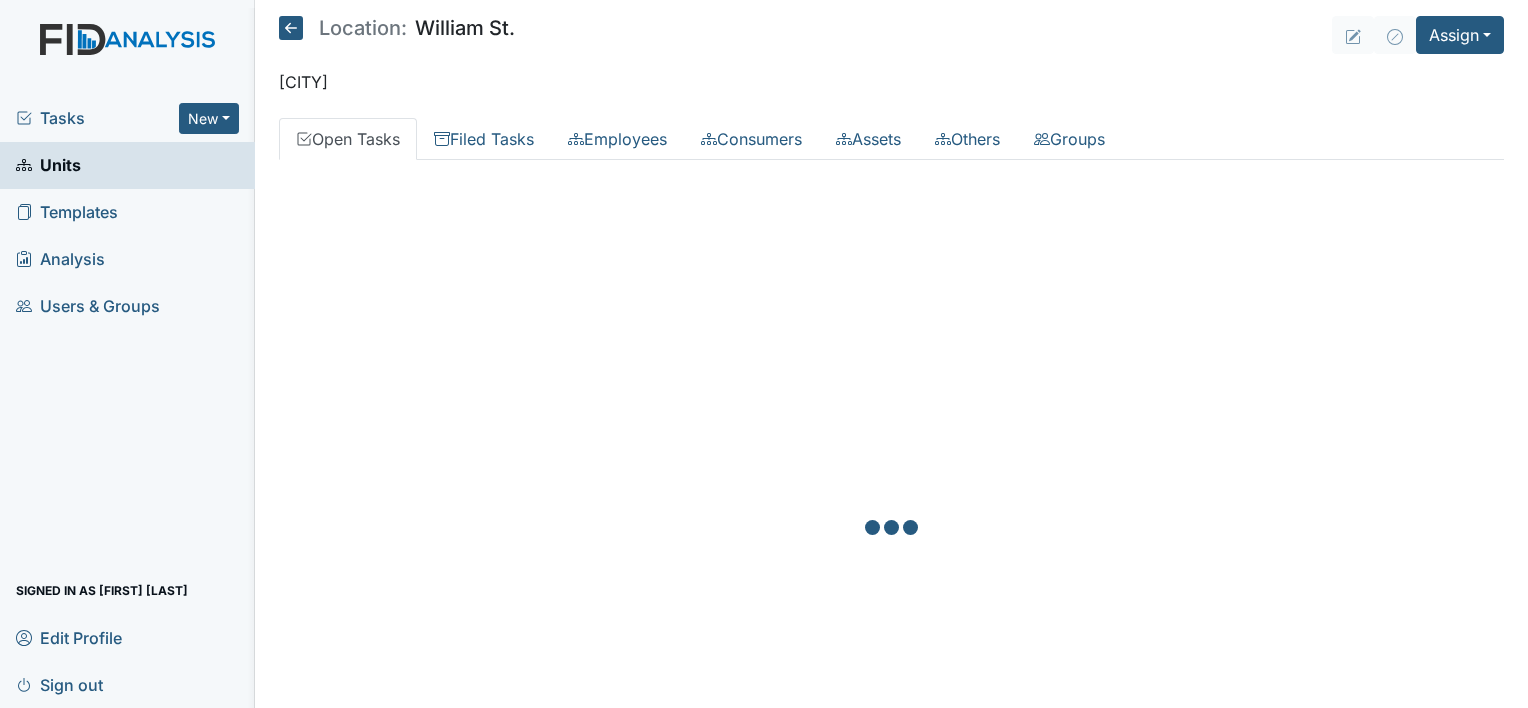 scroll, scrollTop: 0, scrollLeft: 0, axis: both 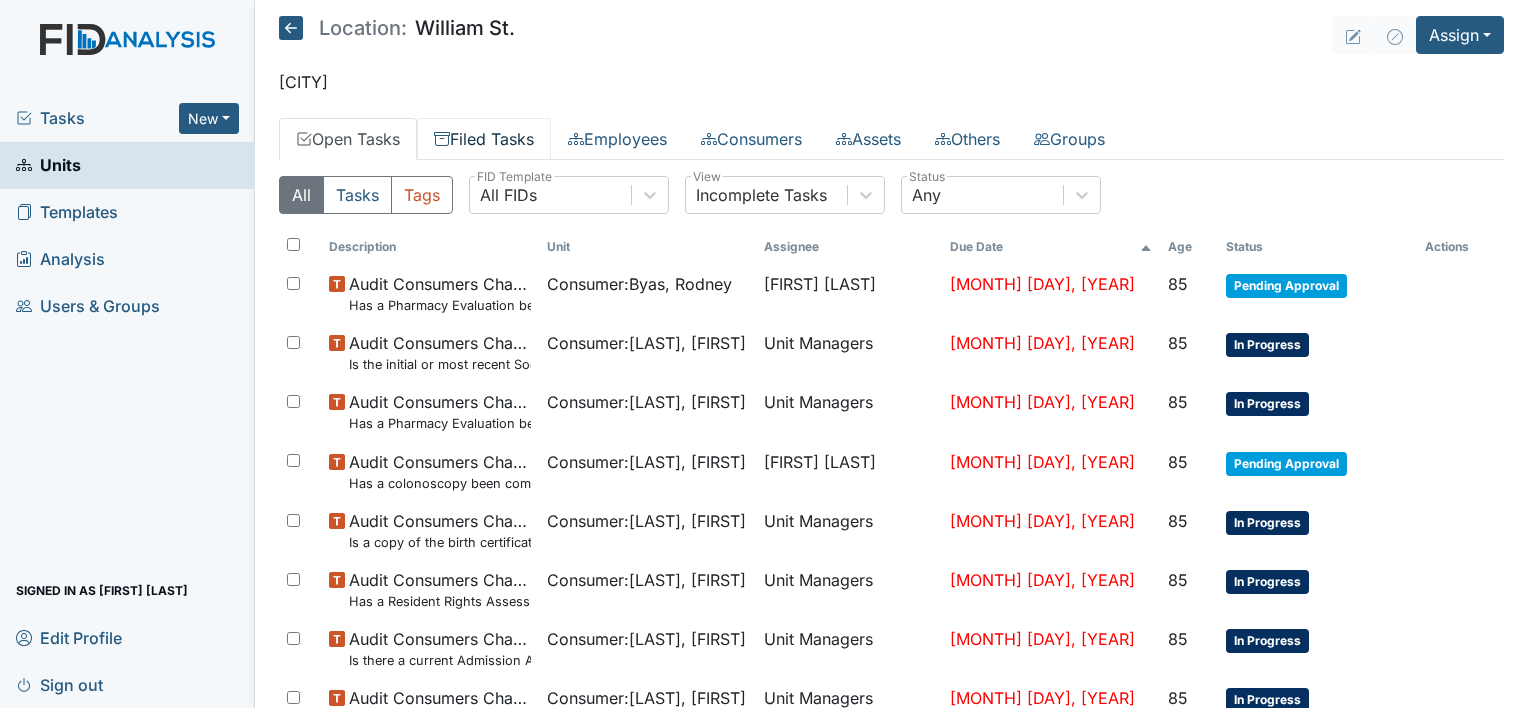 click on "Filed Tasks" at bounding box center [484, 139] 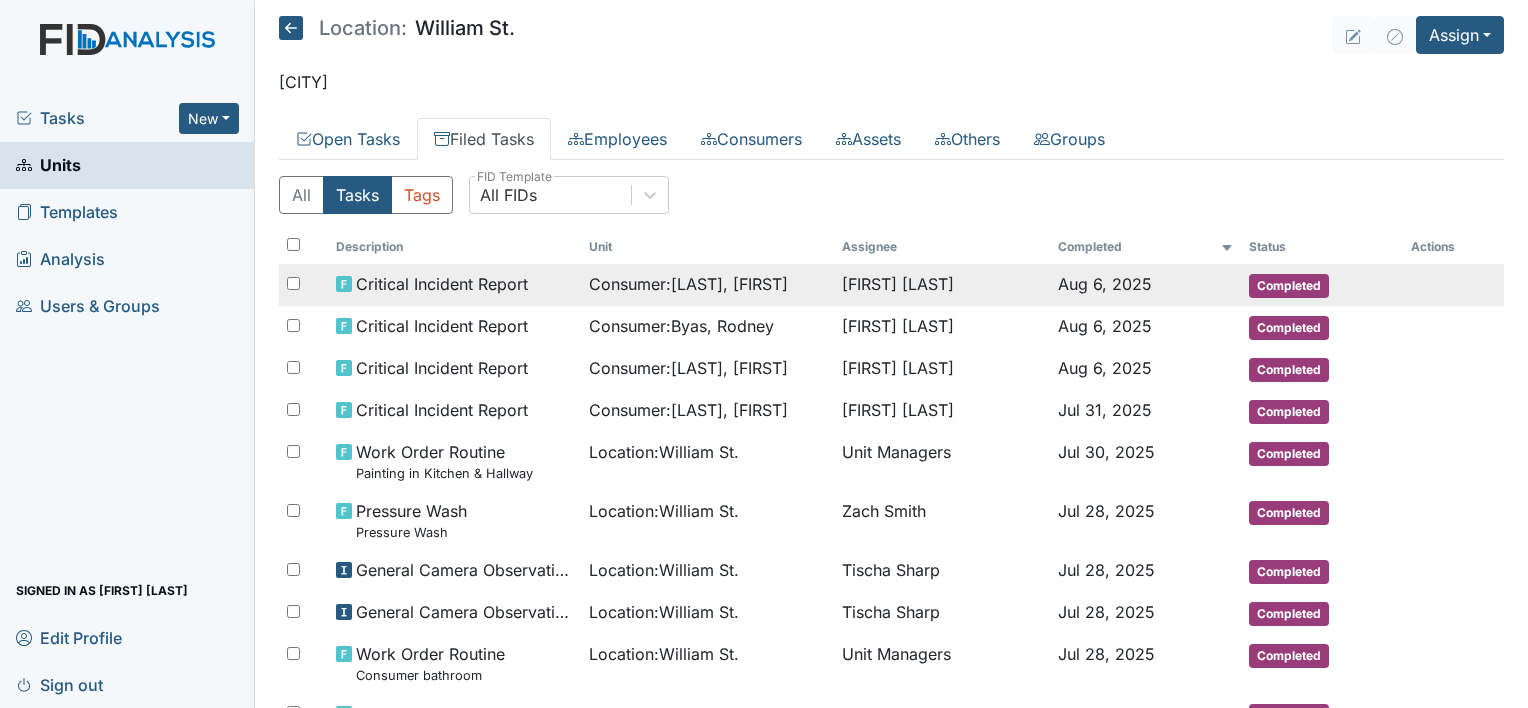click on "Critical Incident Report" at bounding box center (454, 284) 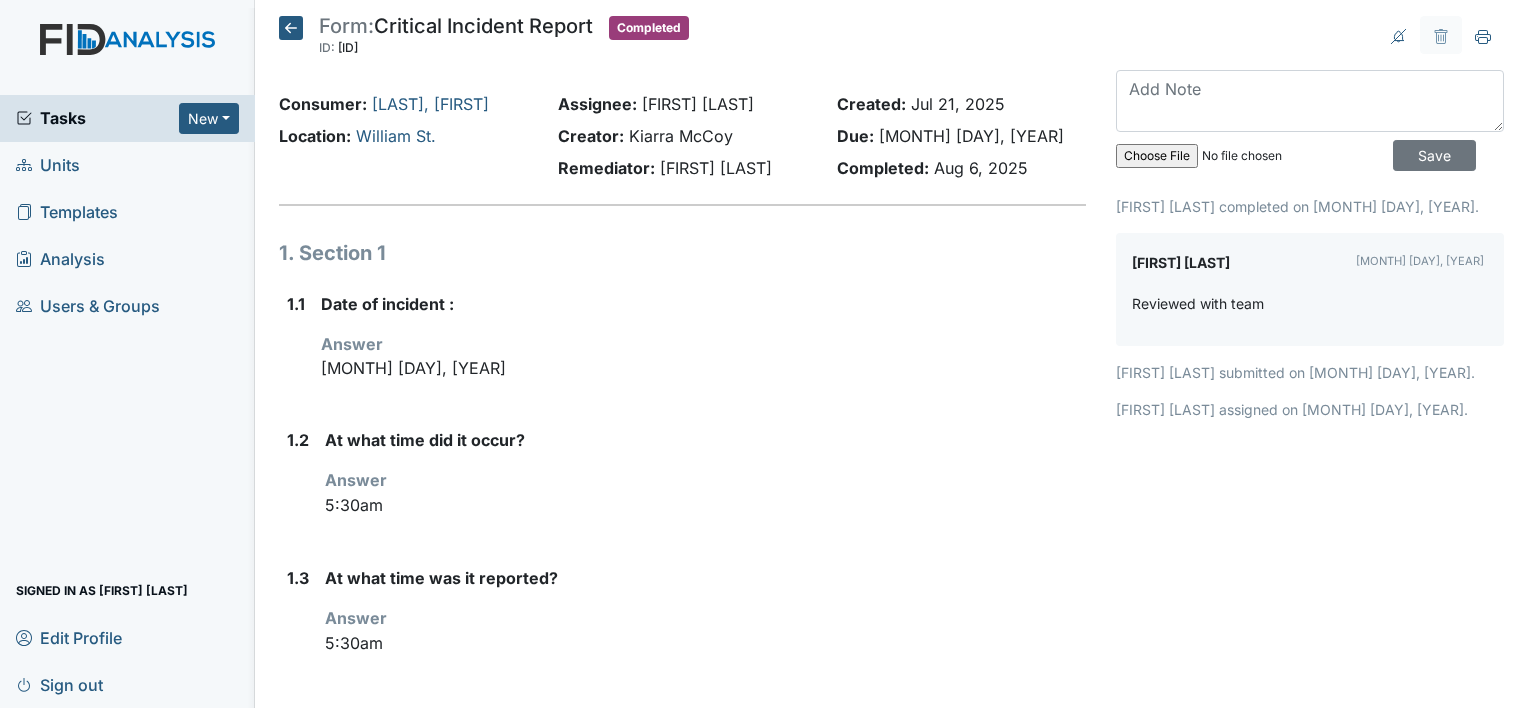 scroll, scrollTop: 0, scrollLeft: 0, axis: both 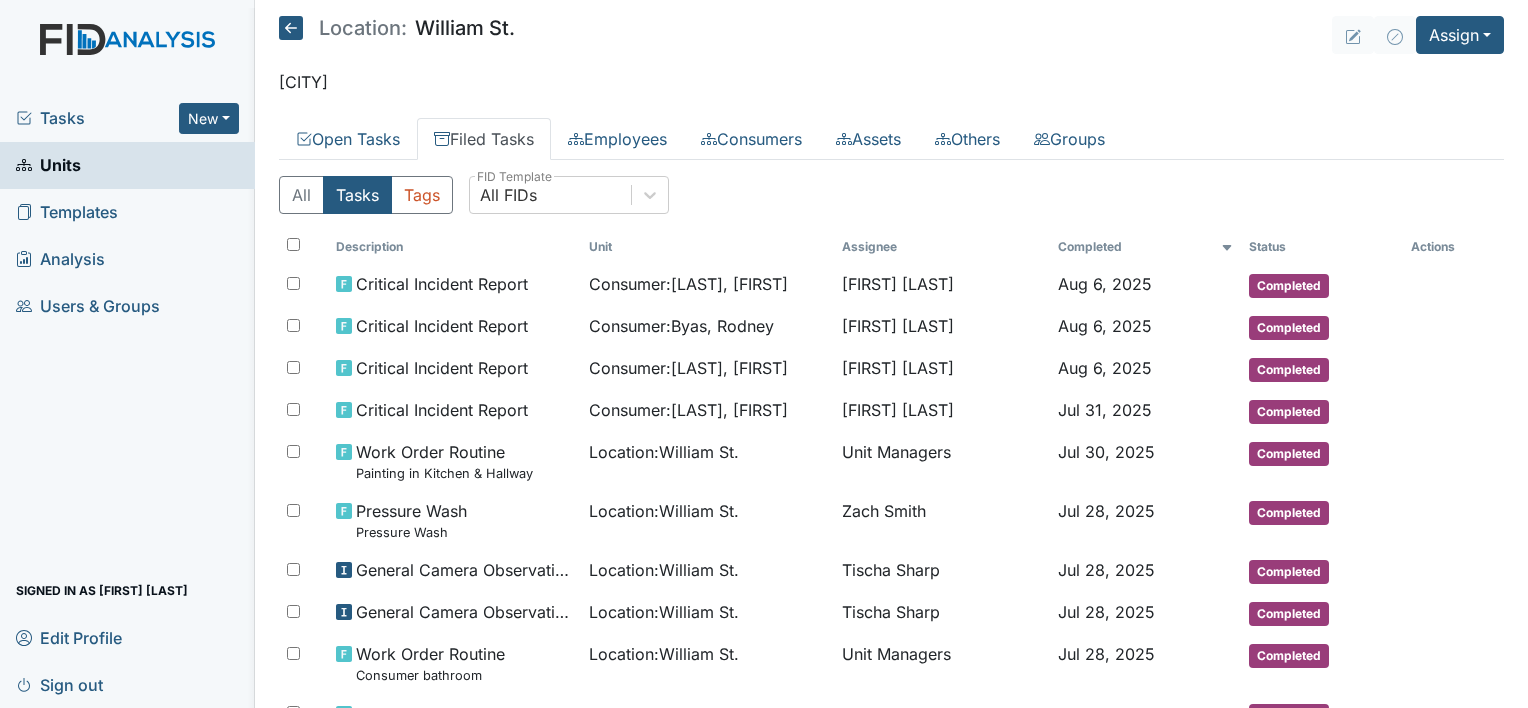 click on "Employees" at bounding box center (617, 139) 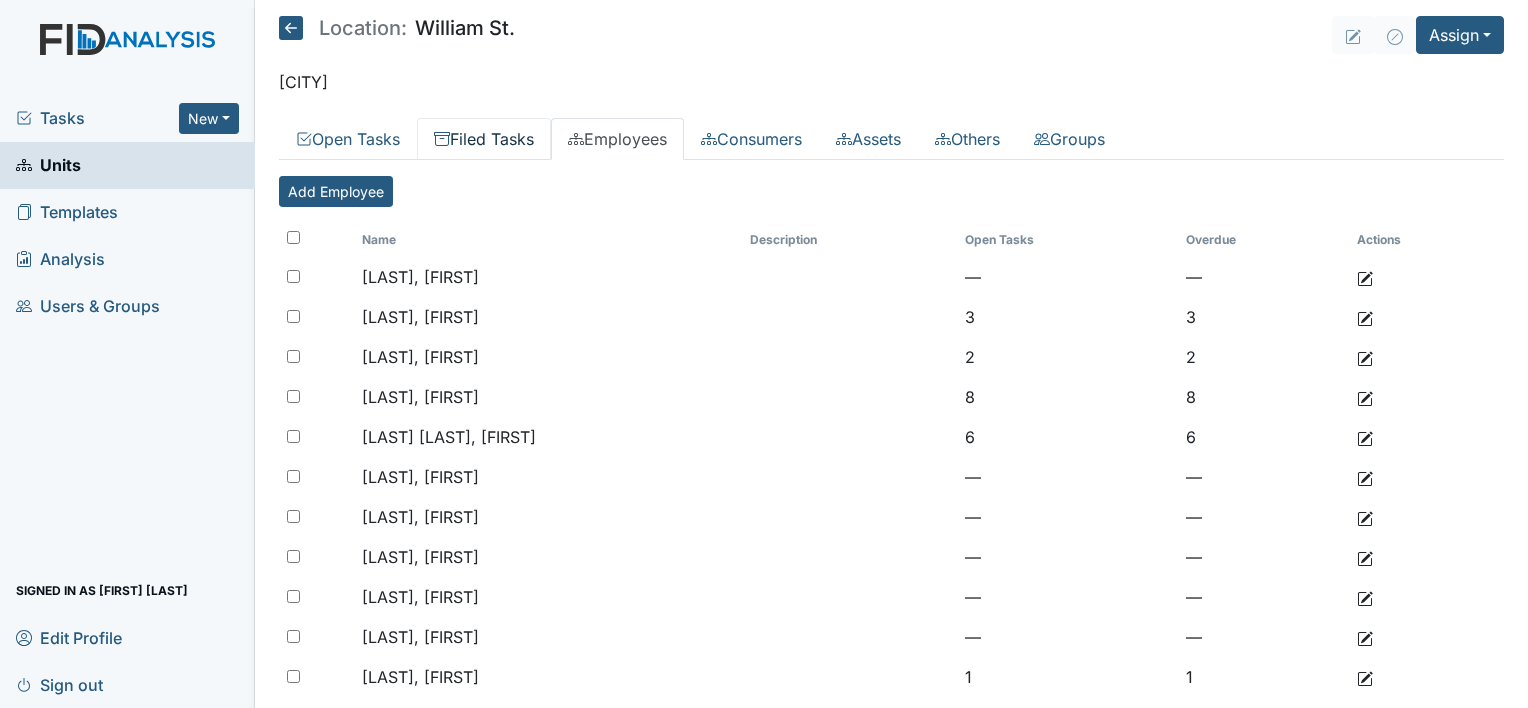 click on "Filed Tasks" at bounding box center (484, 139) 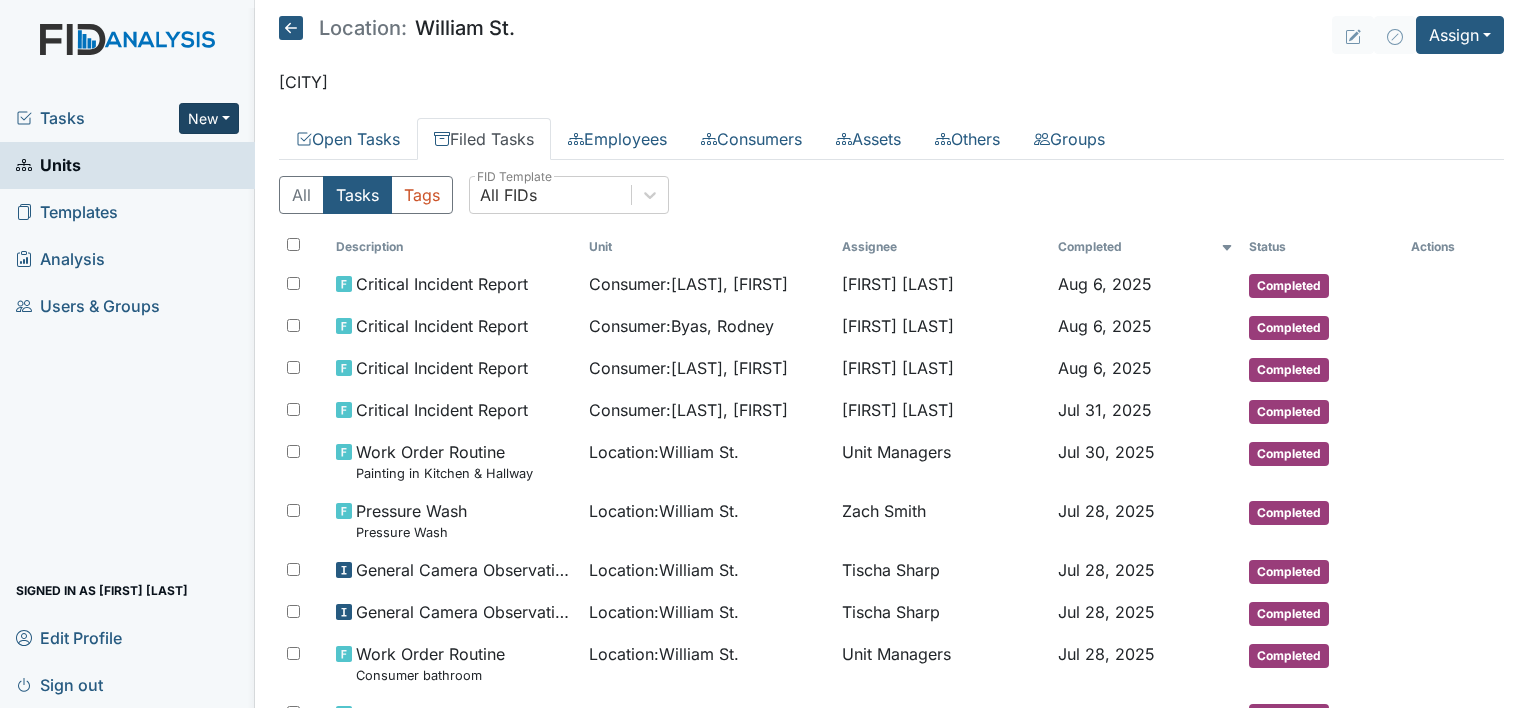 click on "New" at bounding box center [209, 118] 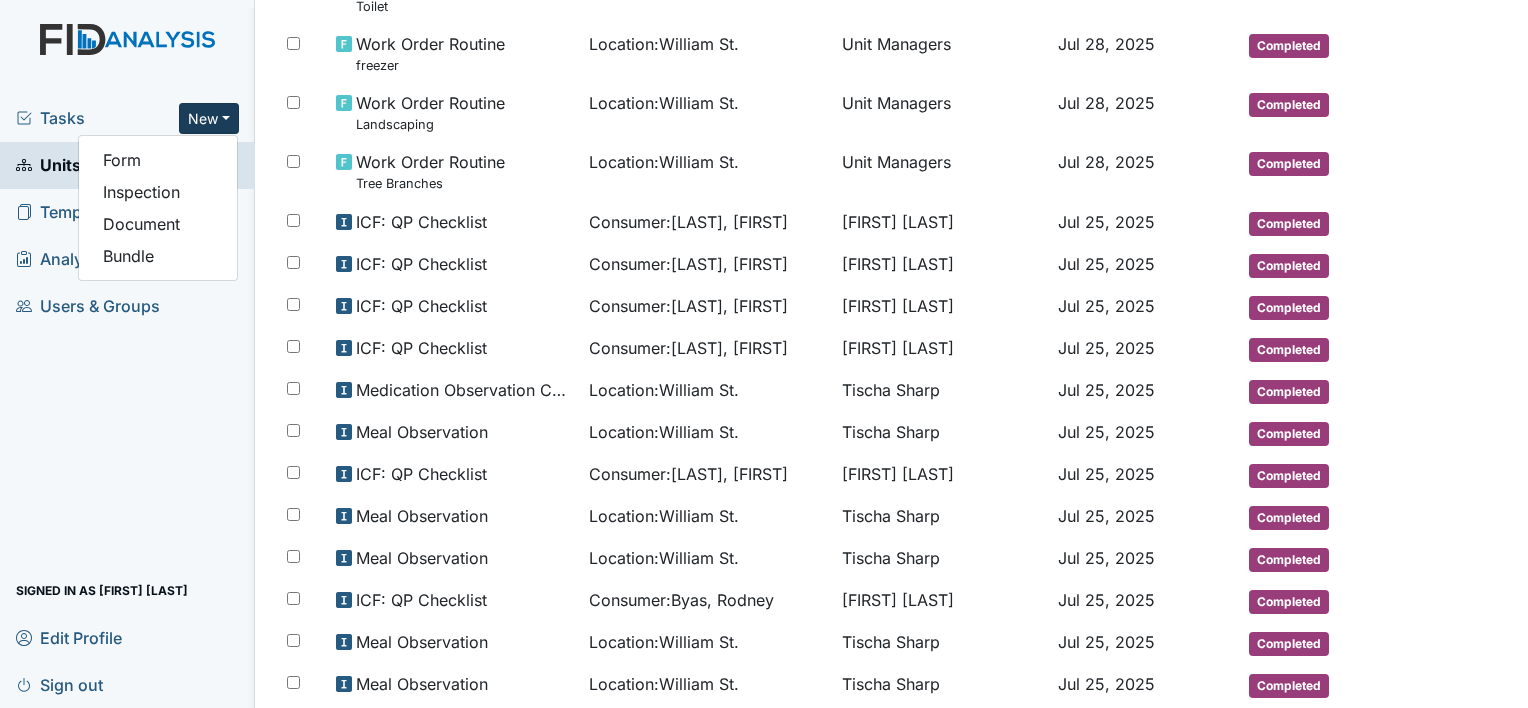 scroll, scrollTop: 788, scrollLeft: 0, axis: vertical 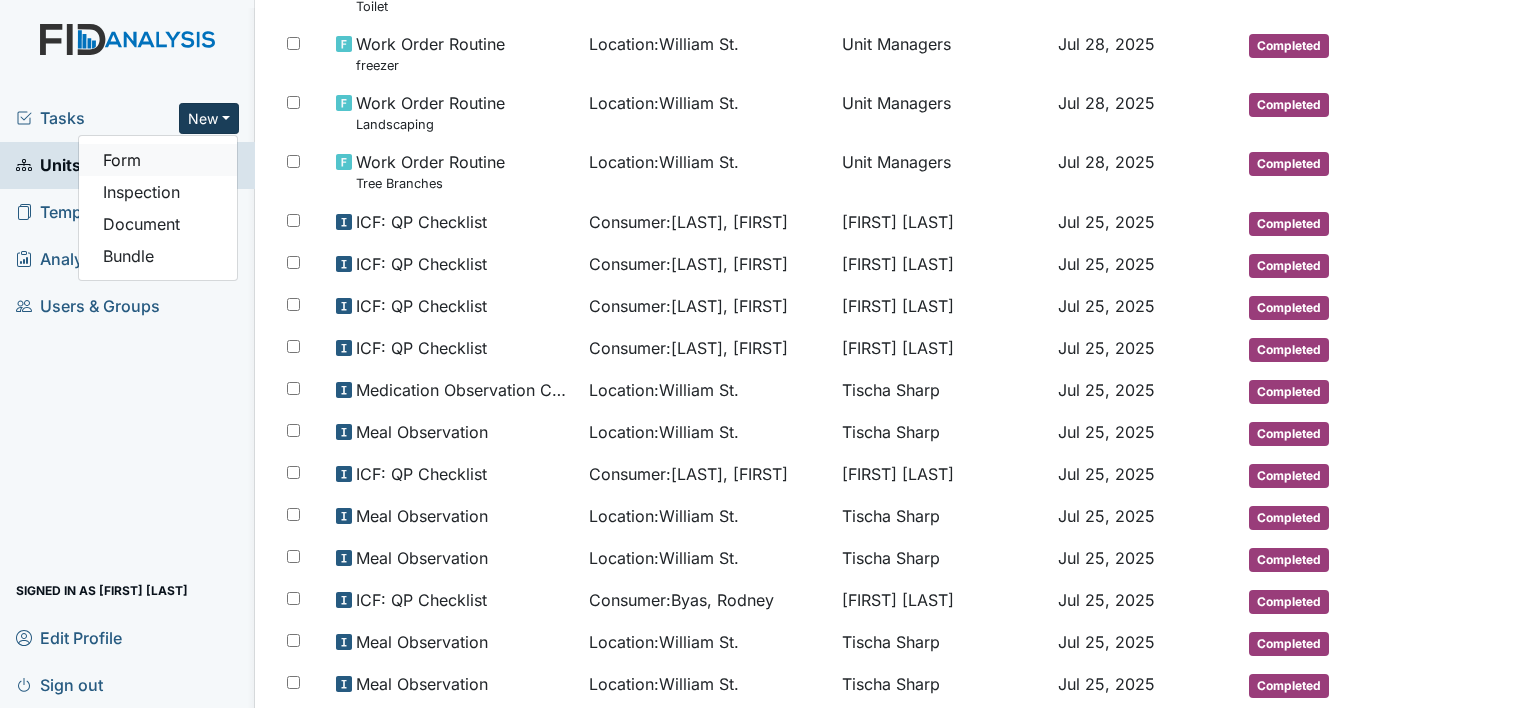 click on "Form" at bounding box center [158, 160] 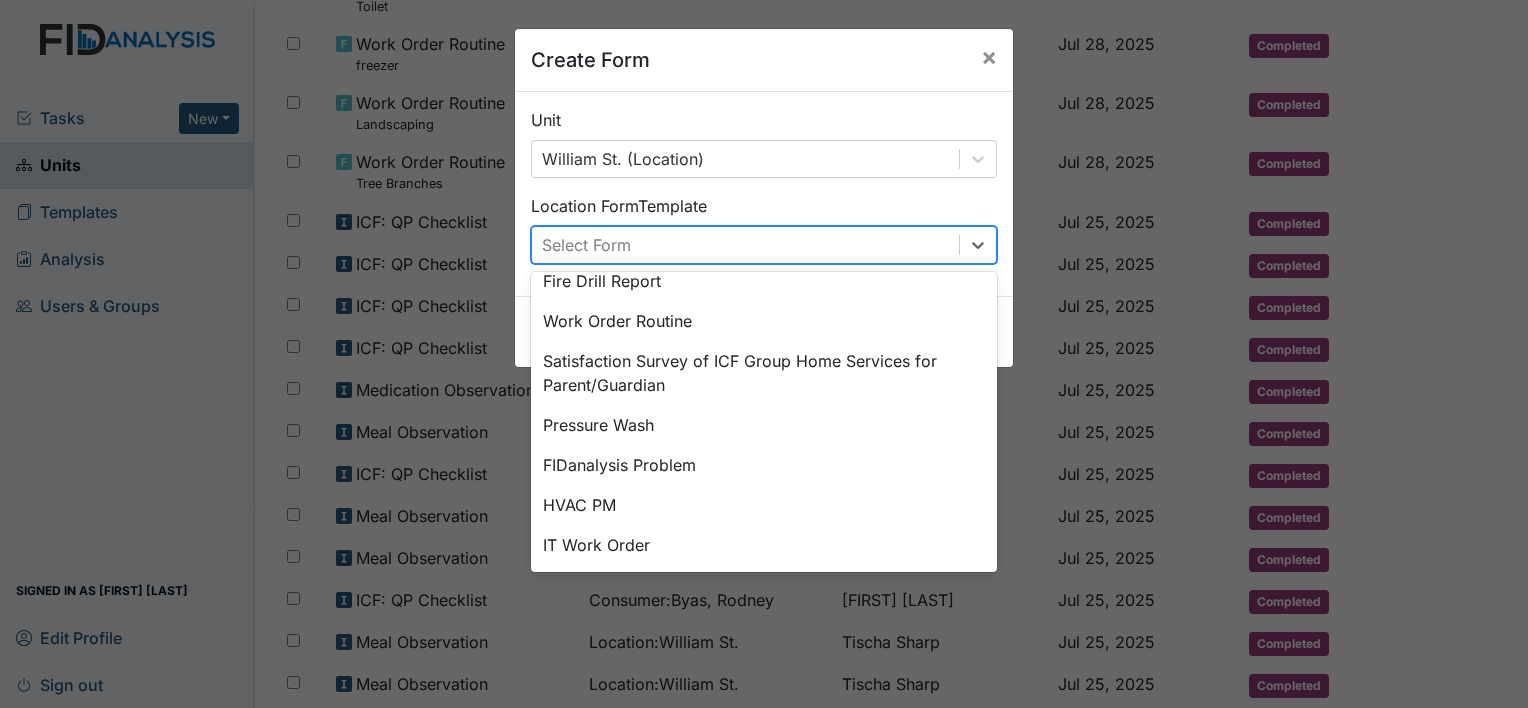 scroll, scrollTop: 71, scrollLeft: 0, axis: vertical 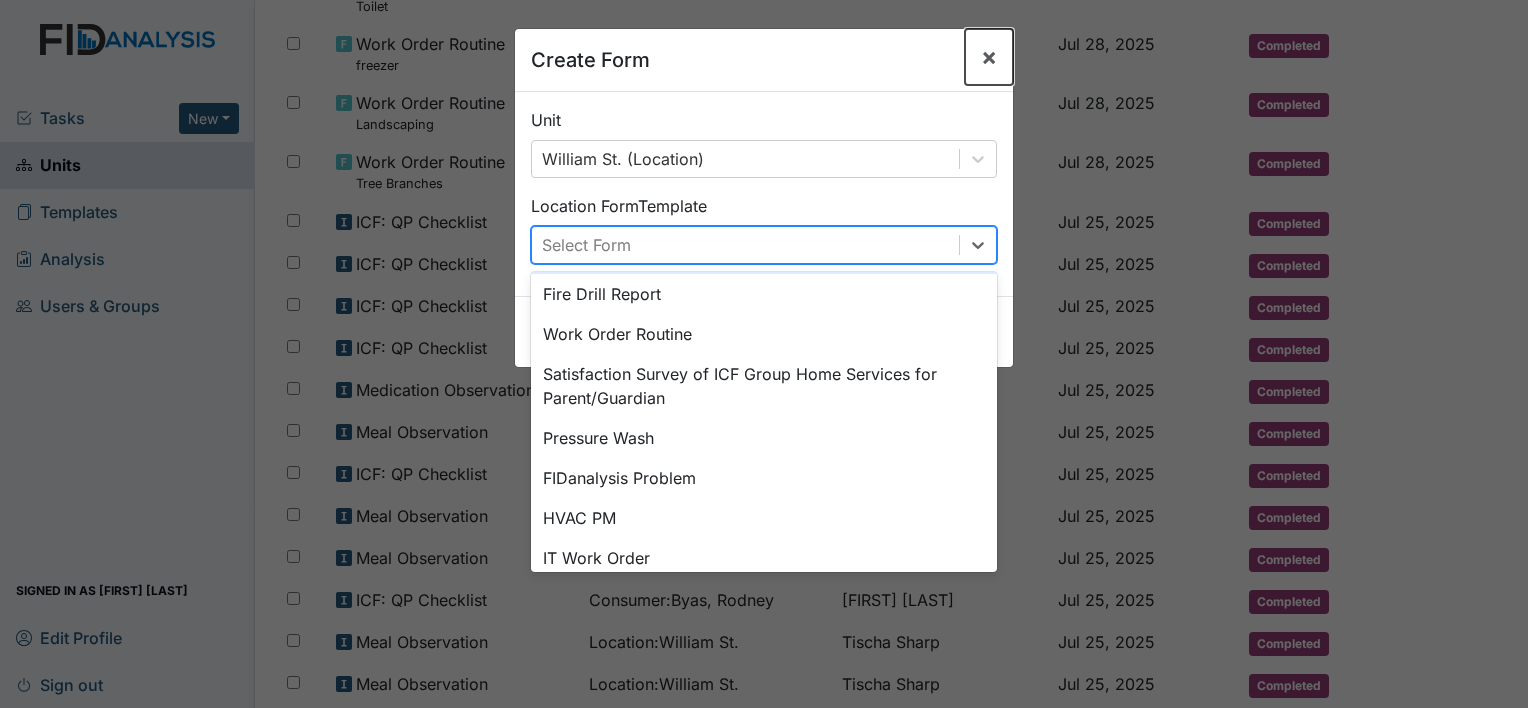 click on "×" at bounding box center [989, 57] 